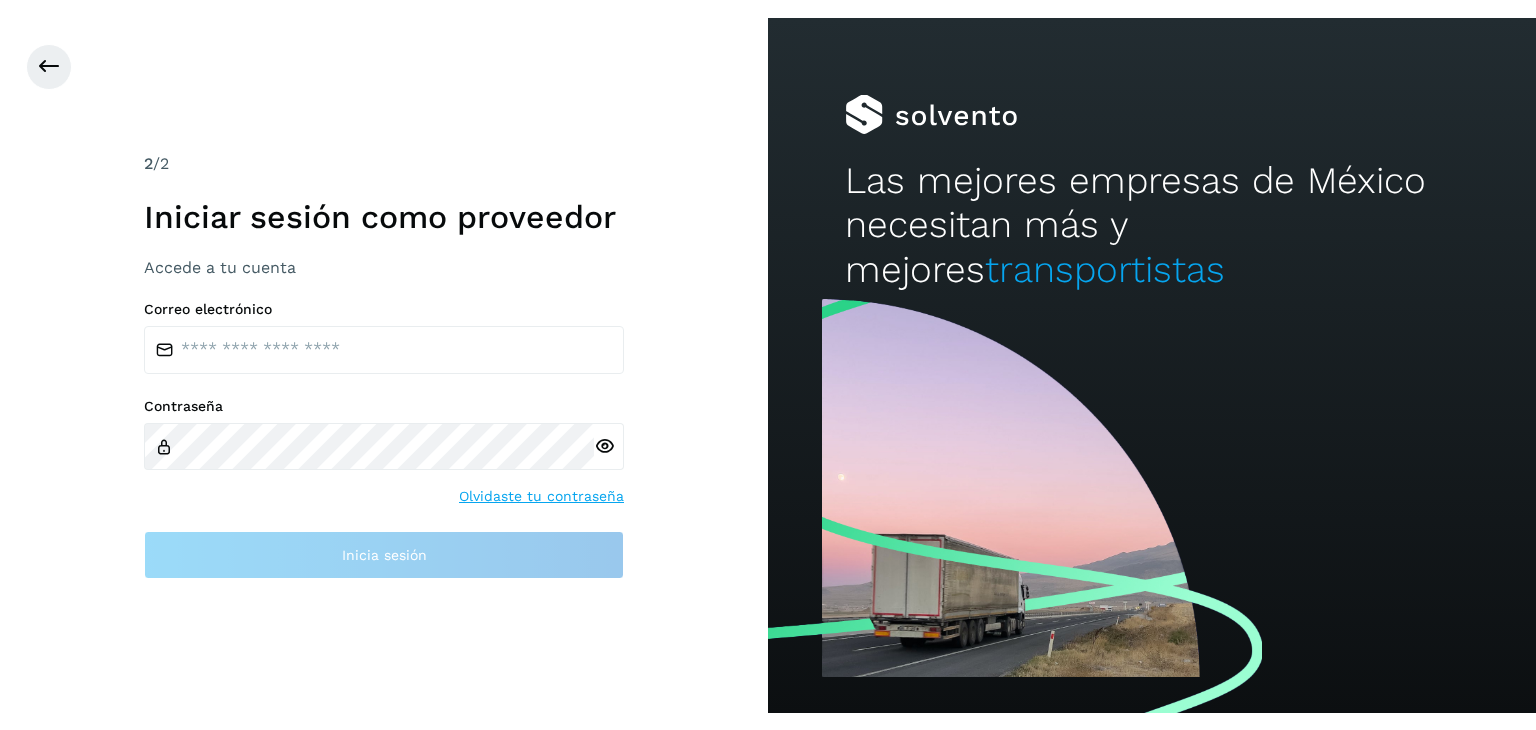 scroll, scrollTop: 0, scrollLeft: 0, axis: both 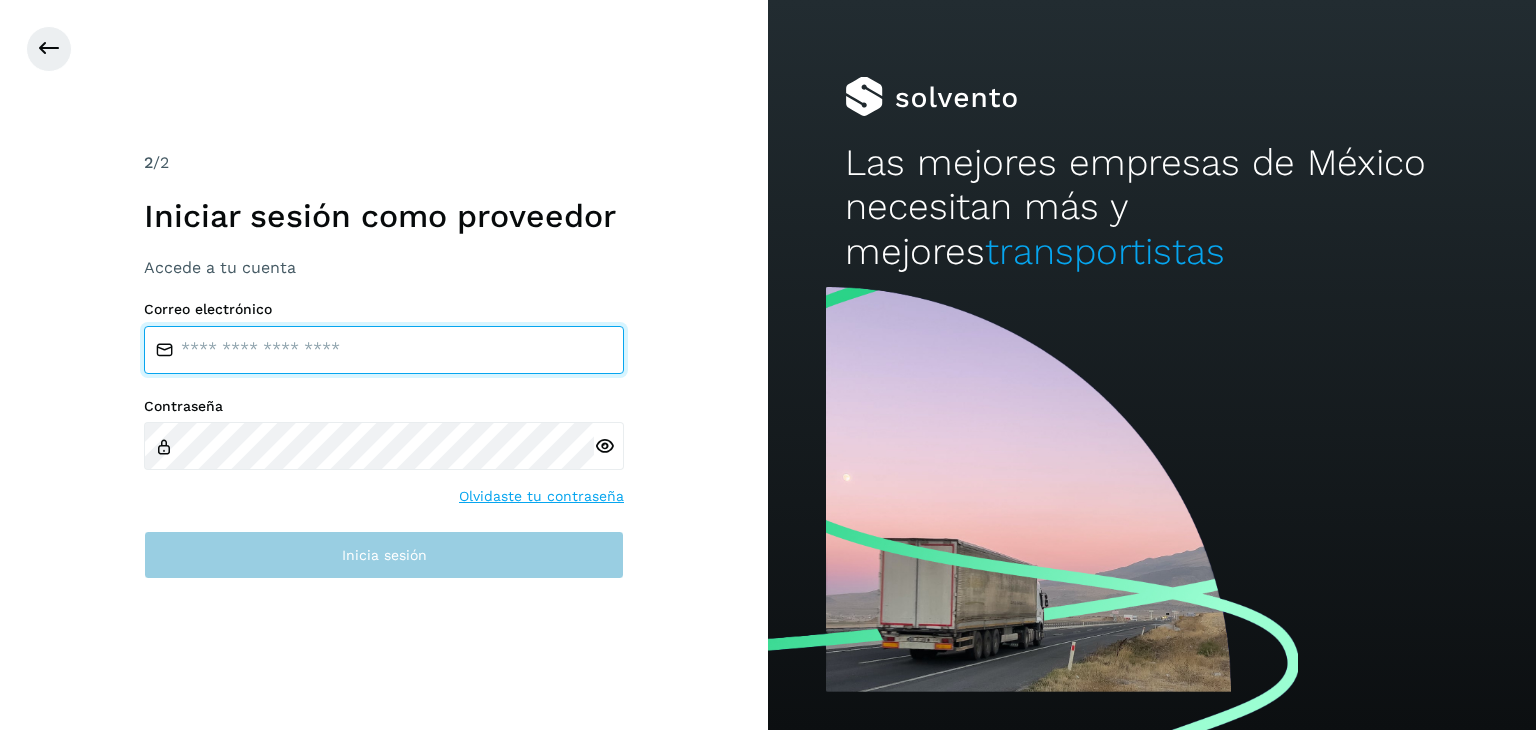 type on "**********" 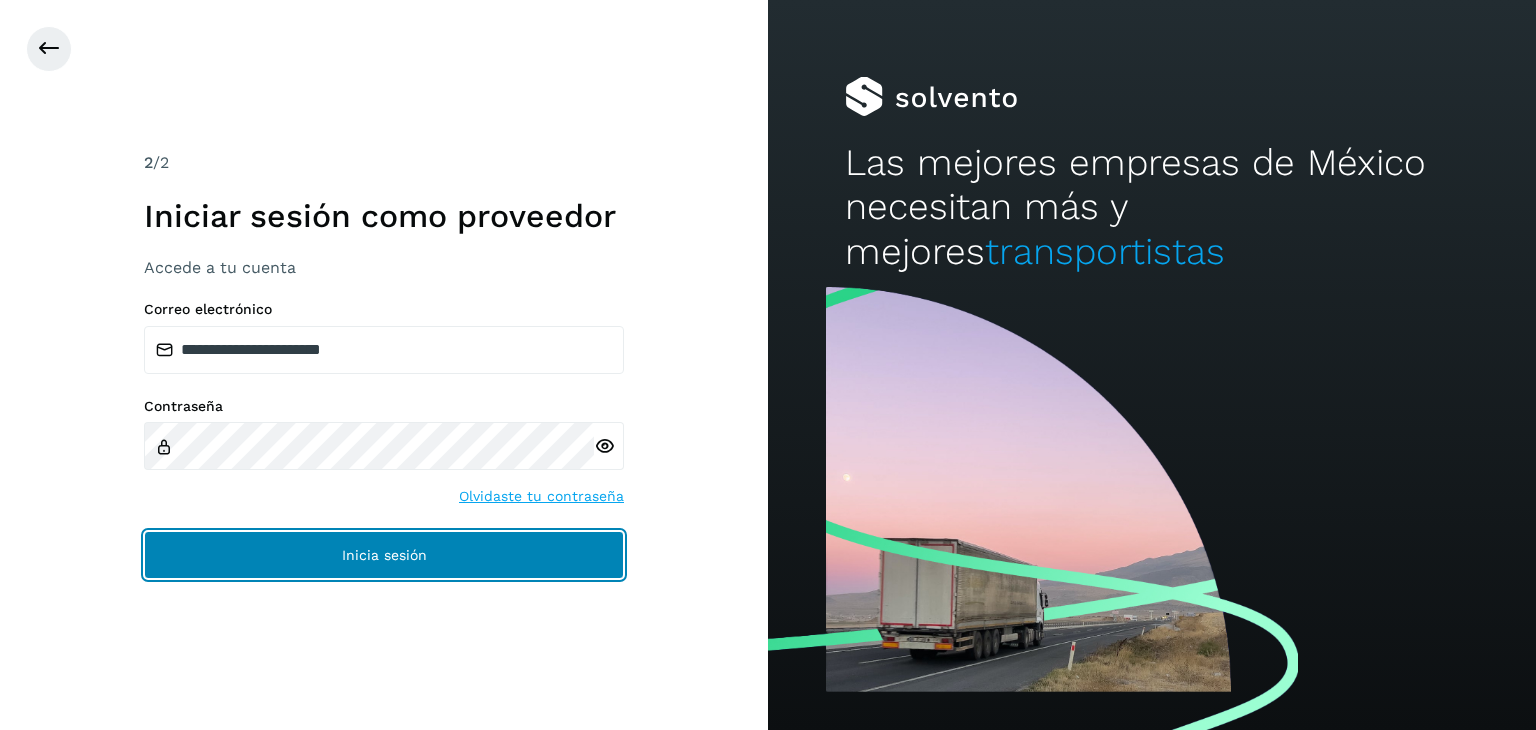 click on "Inicia sesión" at bounding box center [384, 555] 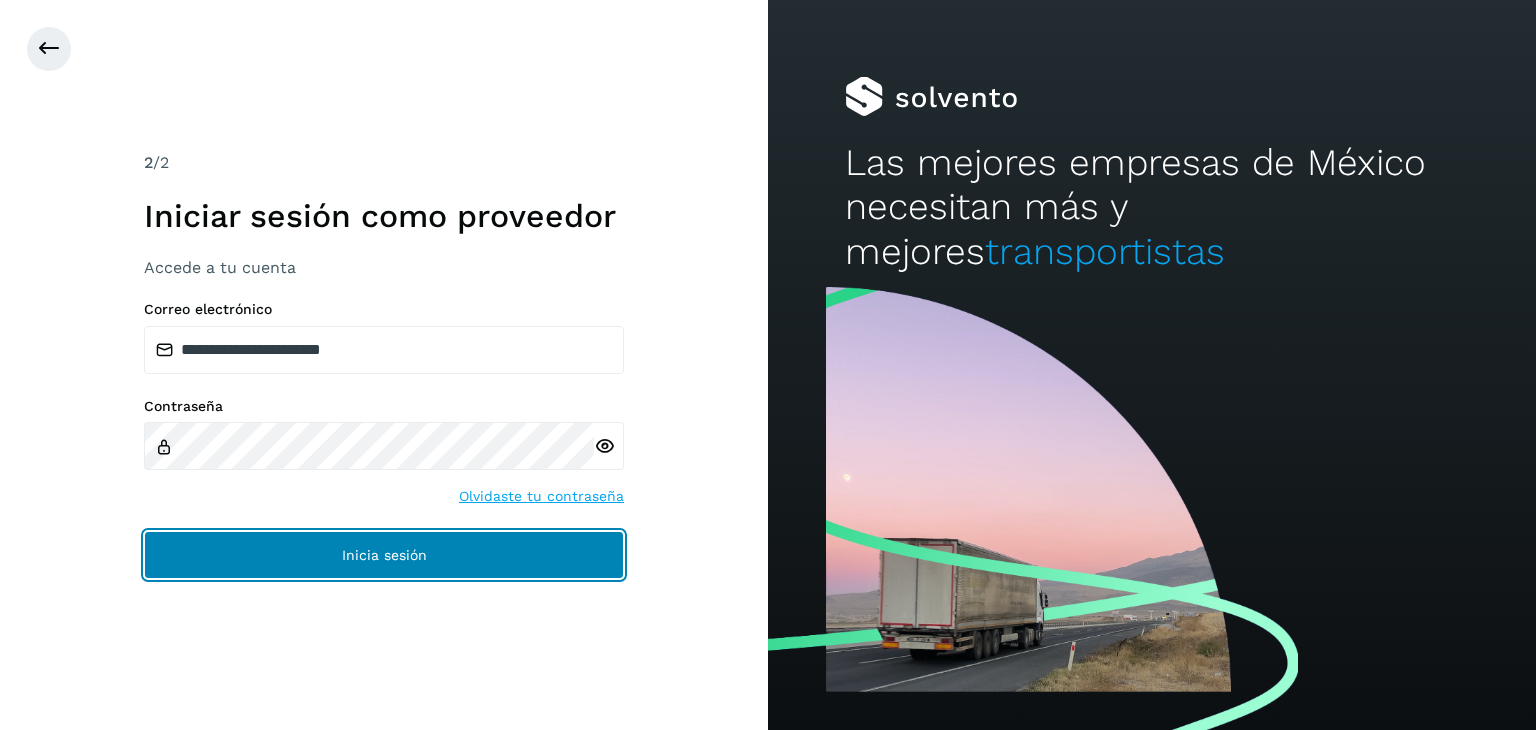 click on "Inicia sesión" at bounding box center (384, 555) 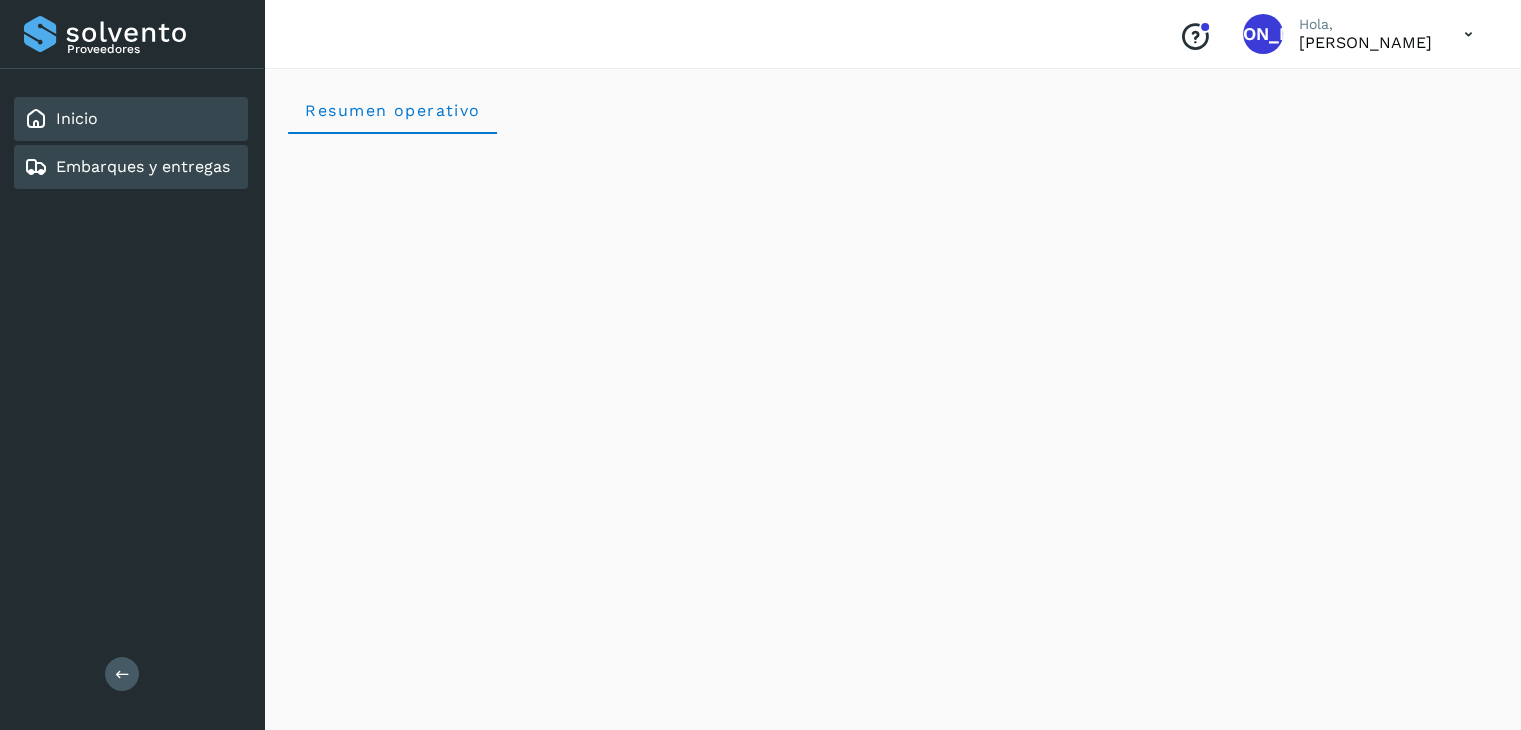click on "Embarques y entregas" at bounding box center [143, 166] 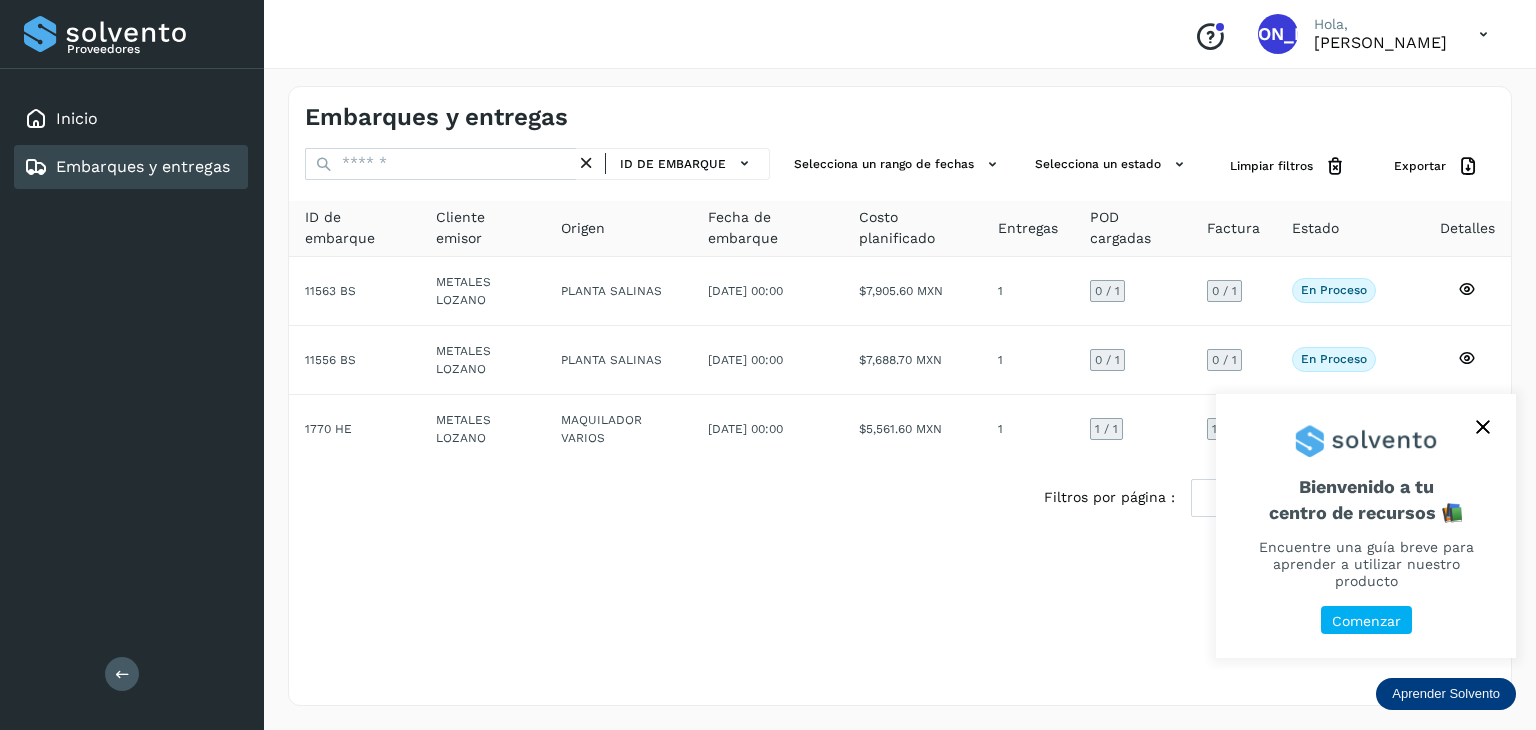 click at bounding box center [1483, 427] 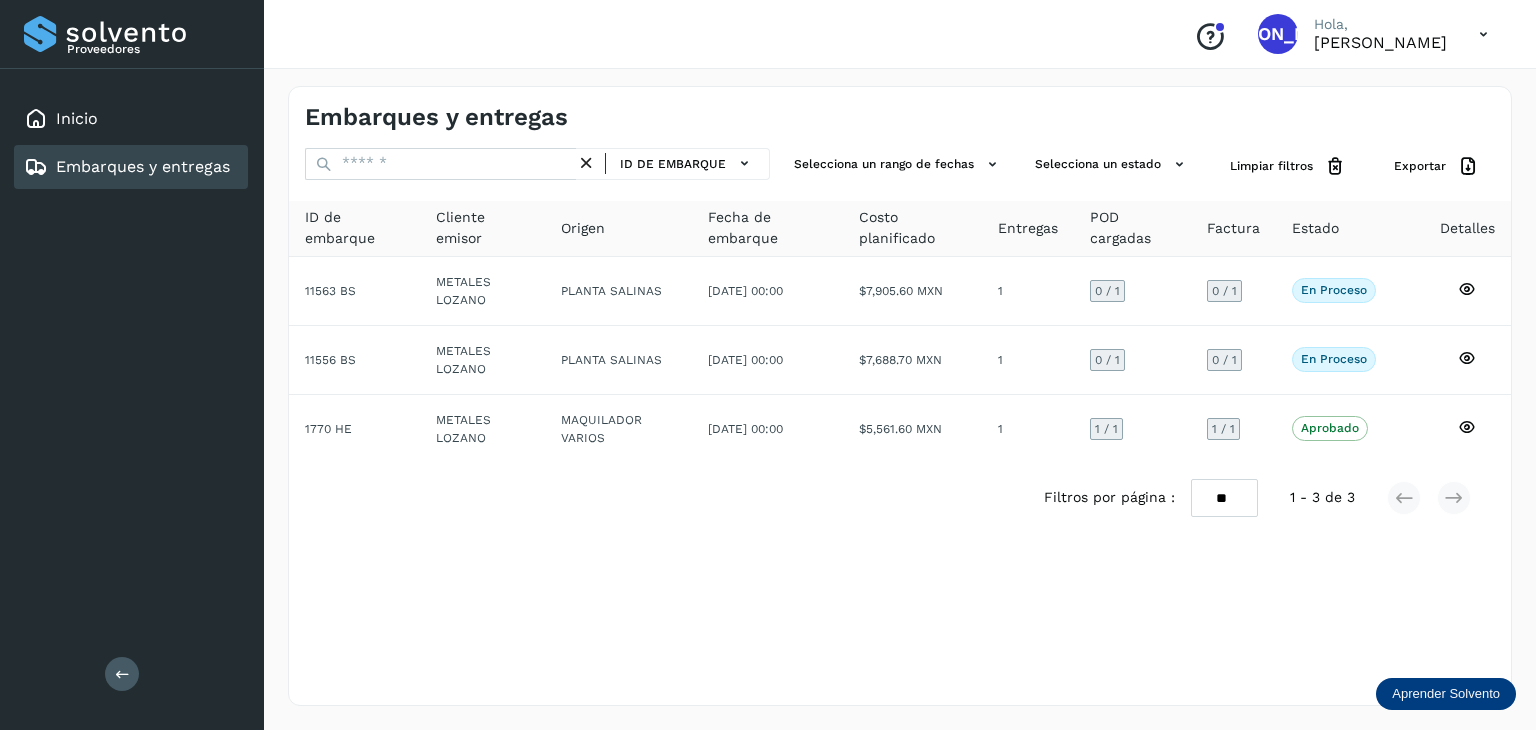 click on "Embarques y entregas" 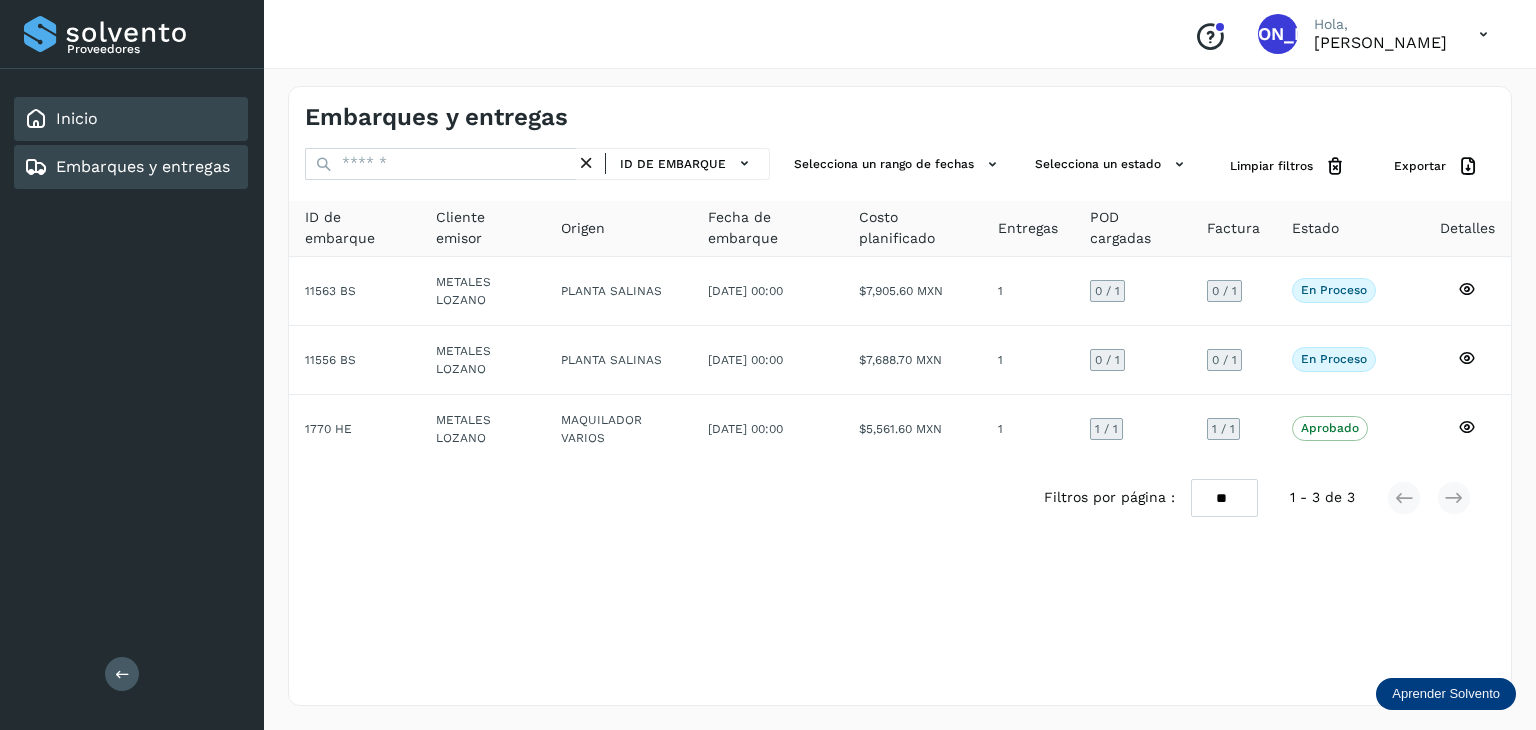 click on "Inicio" 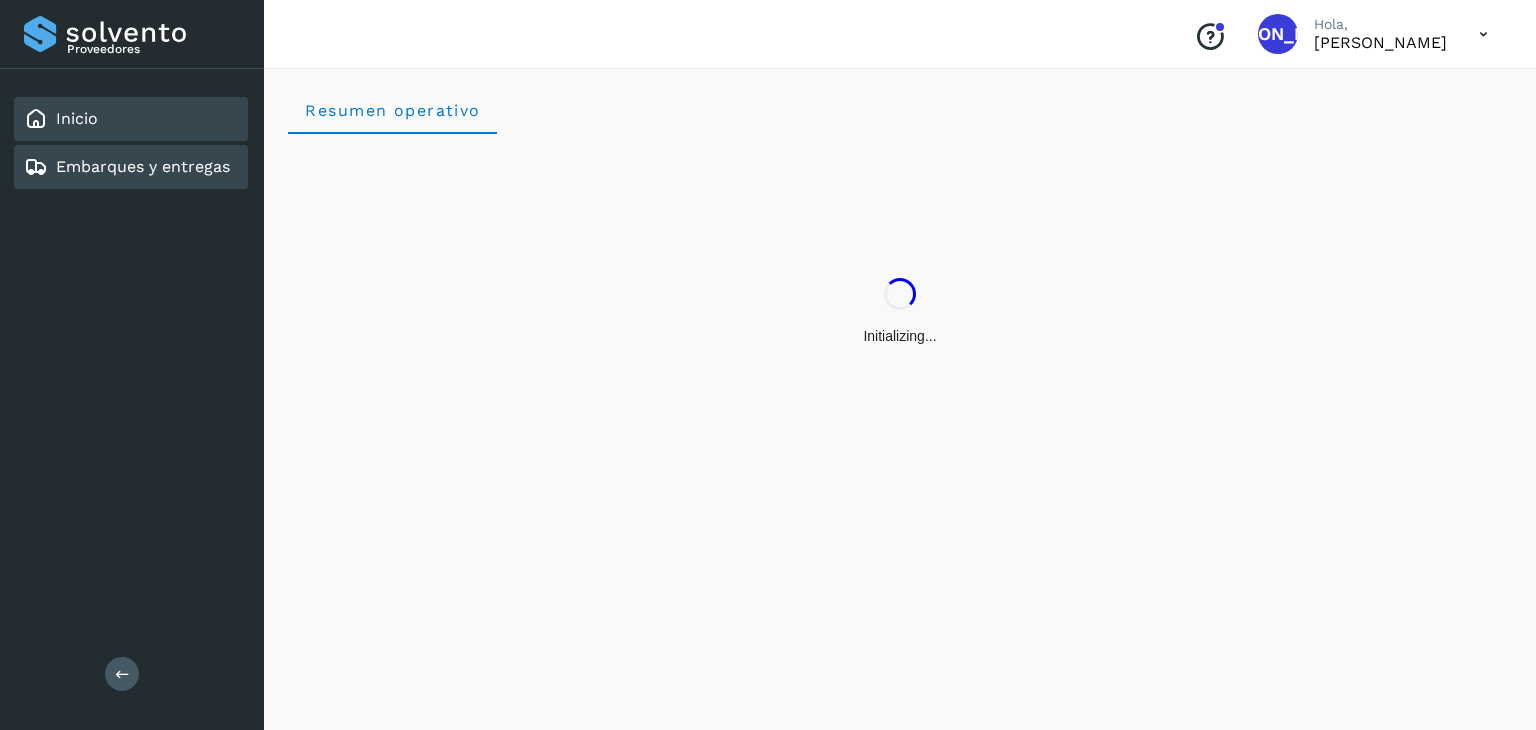 click on "Embarques y entregas" at bounding box center [143, 166] 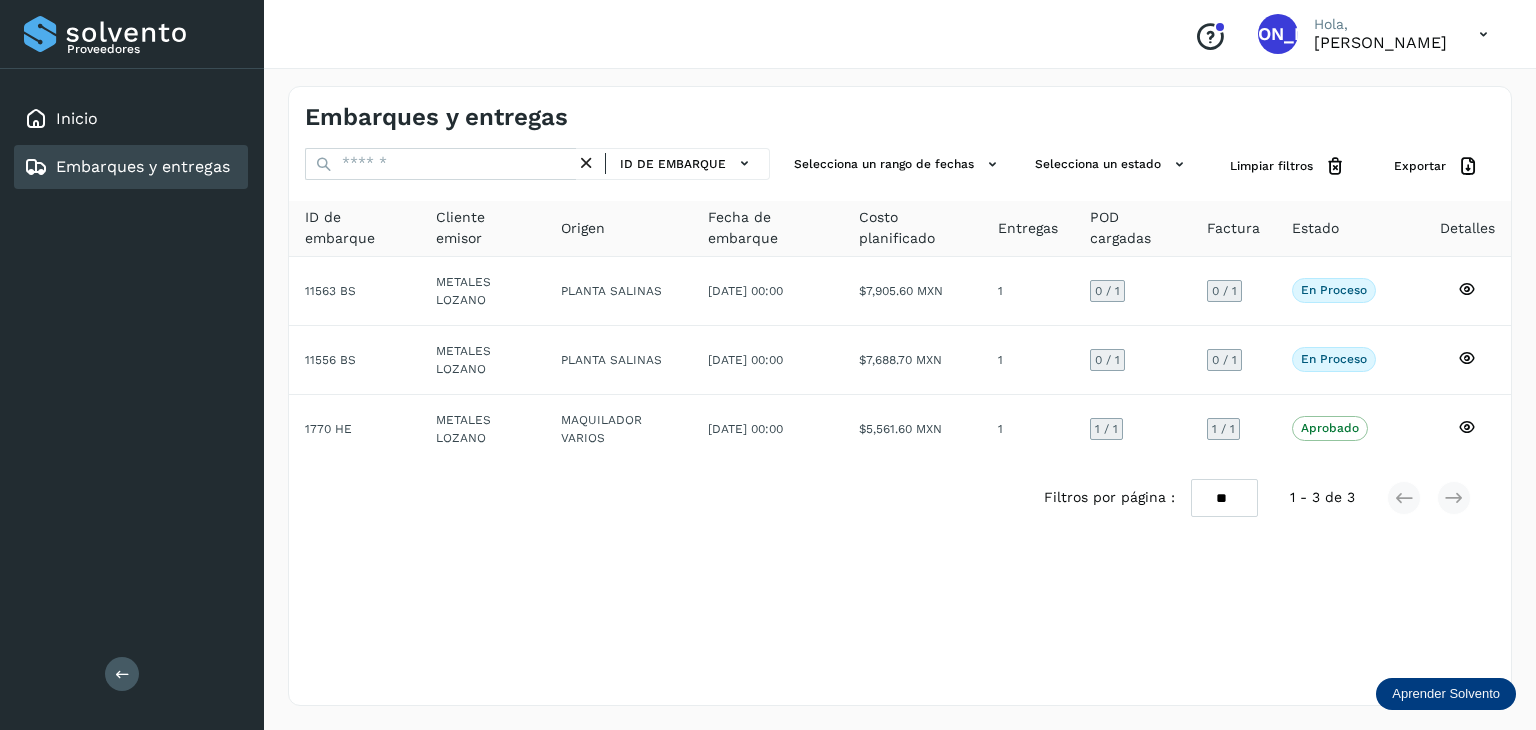 click at bounding box center (586, 163) 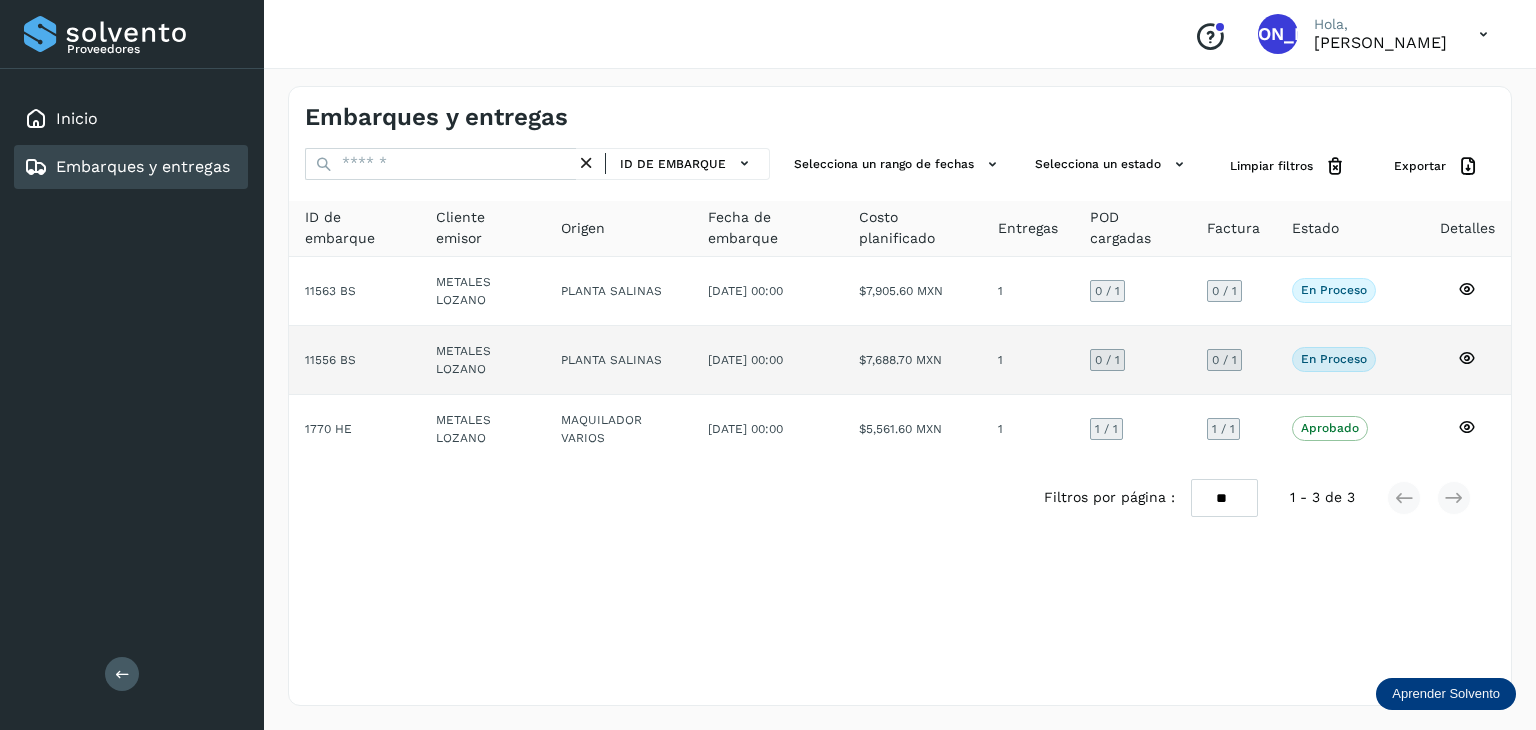 click 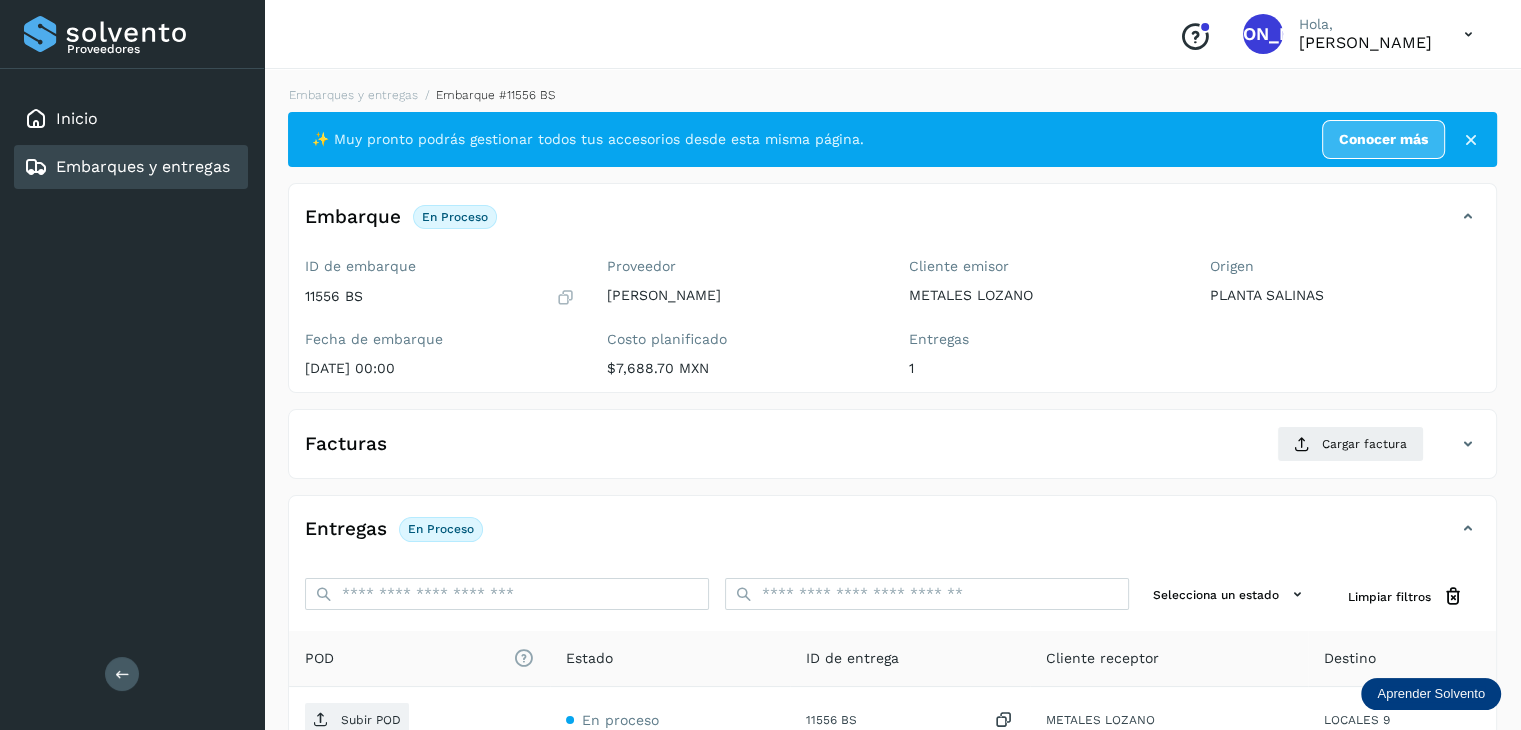 click on "Entregas En proceso Selecciona un estado Limpiar filtros POD
El tamaño máximo de archivo es de 20 Mb.
Estado ID de entrega Cliente receptor Destino Subir POD En proceso 11556 BS  METALES [PERSON_NAME] LOCALES 9 METALES [PERSON_NAME] 11556 BS POD Destino: LOCALES 9 En proceso Filtros por página : ** ** ** 1 - 1 de 1" 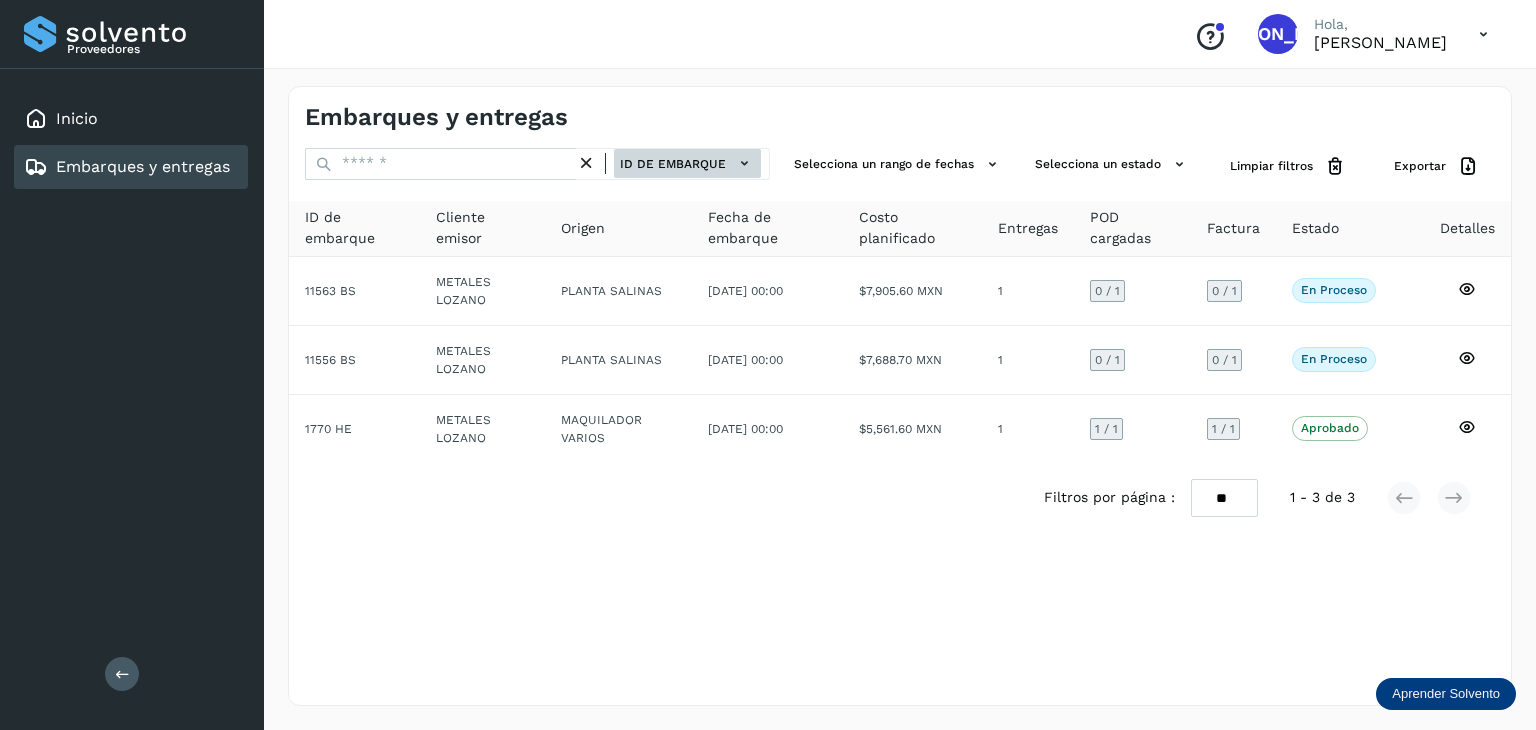 click 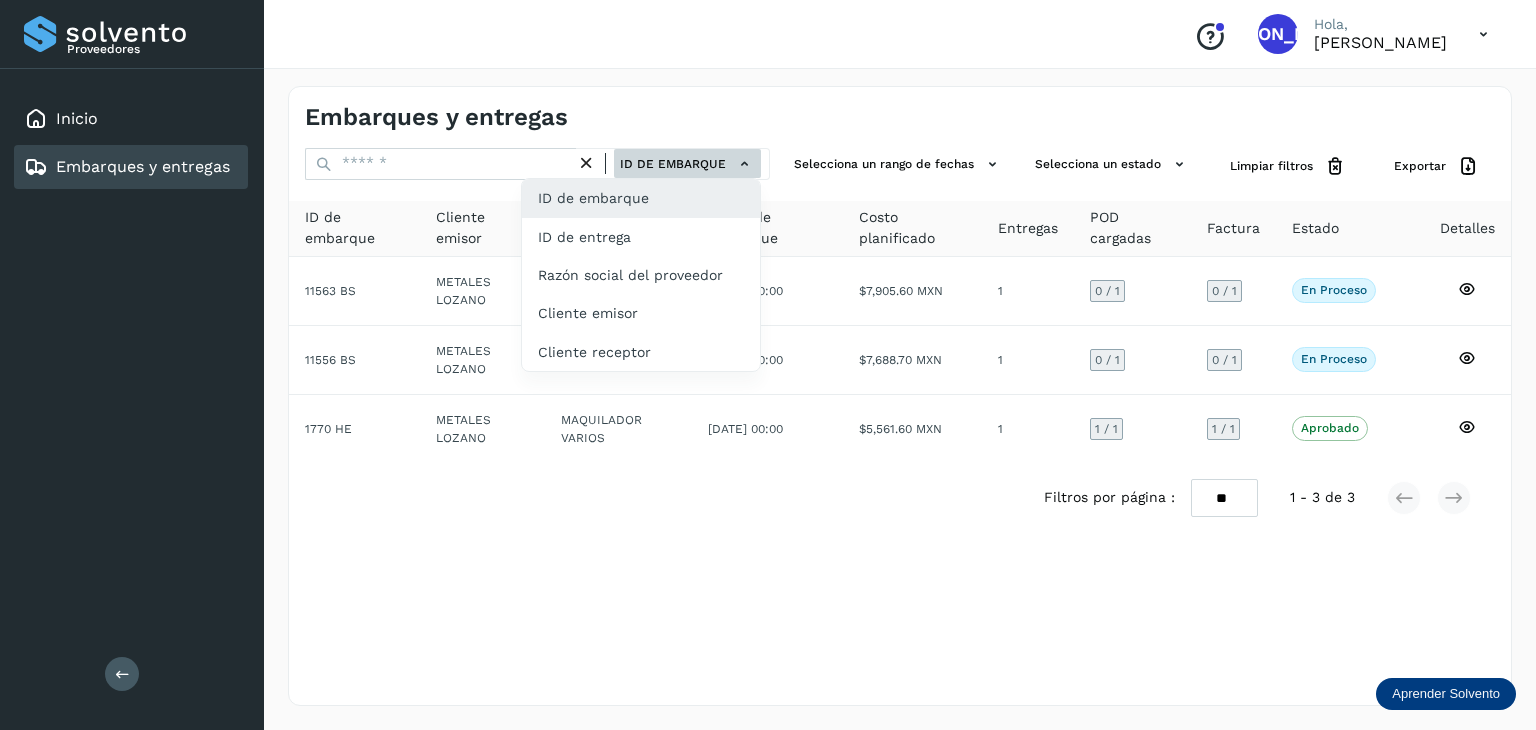 click at bounding box center [768, 365] 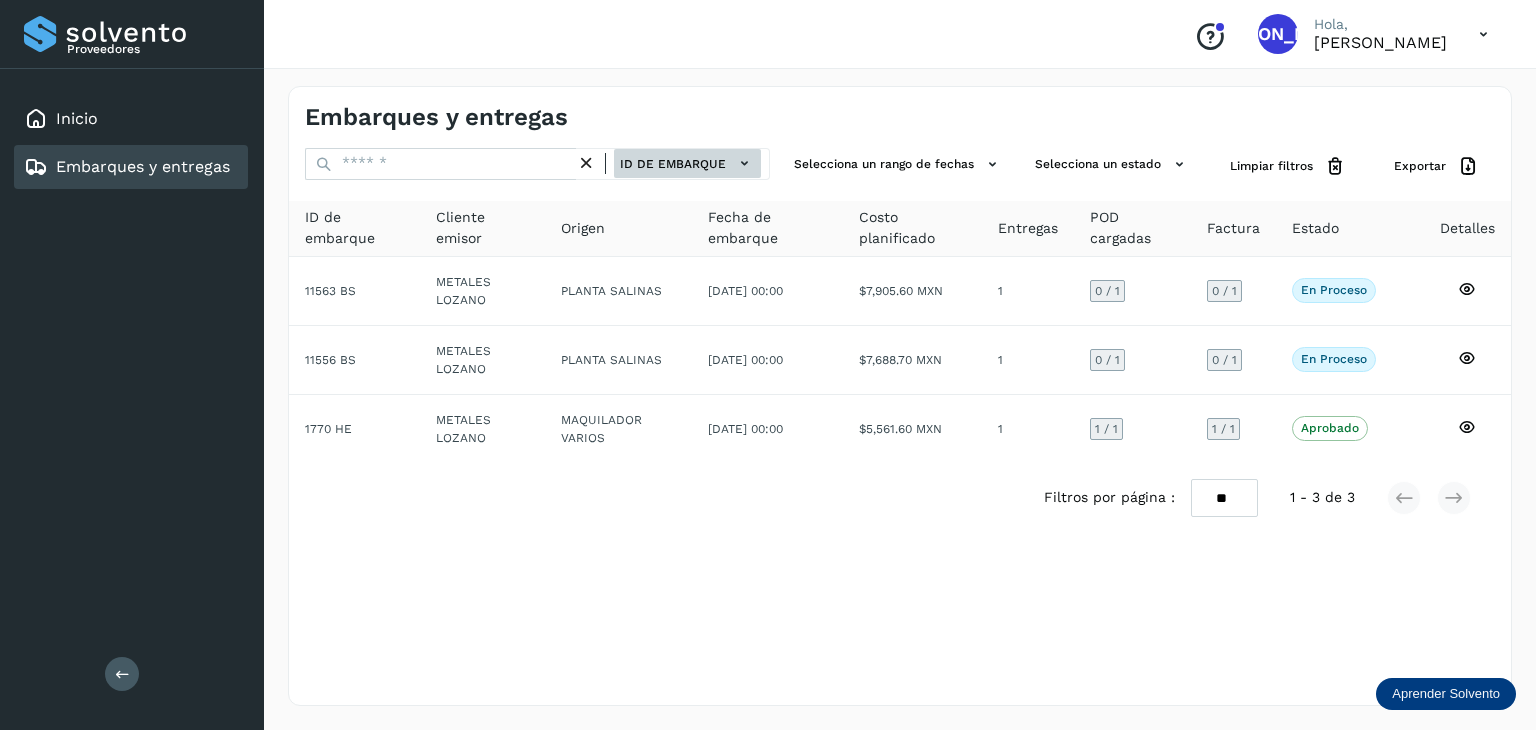 click 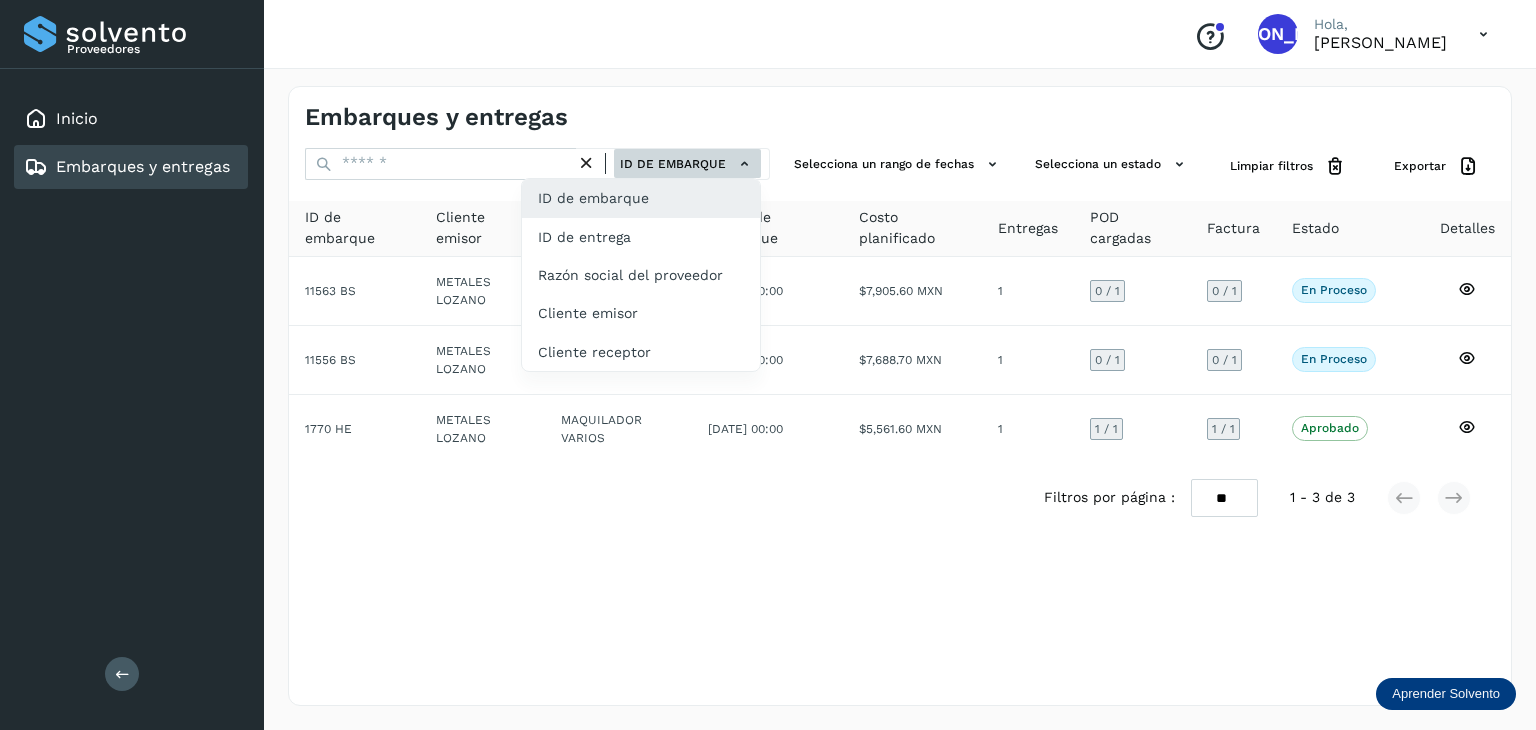 click at bounding box center (768, 365) 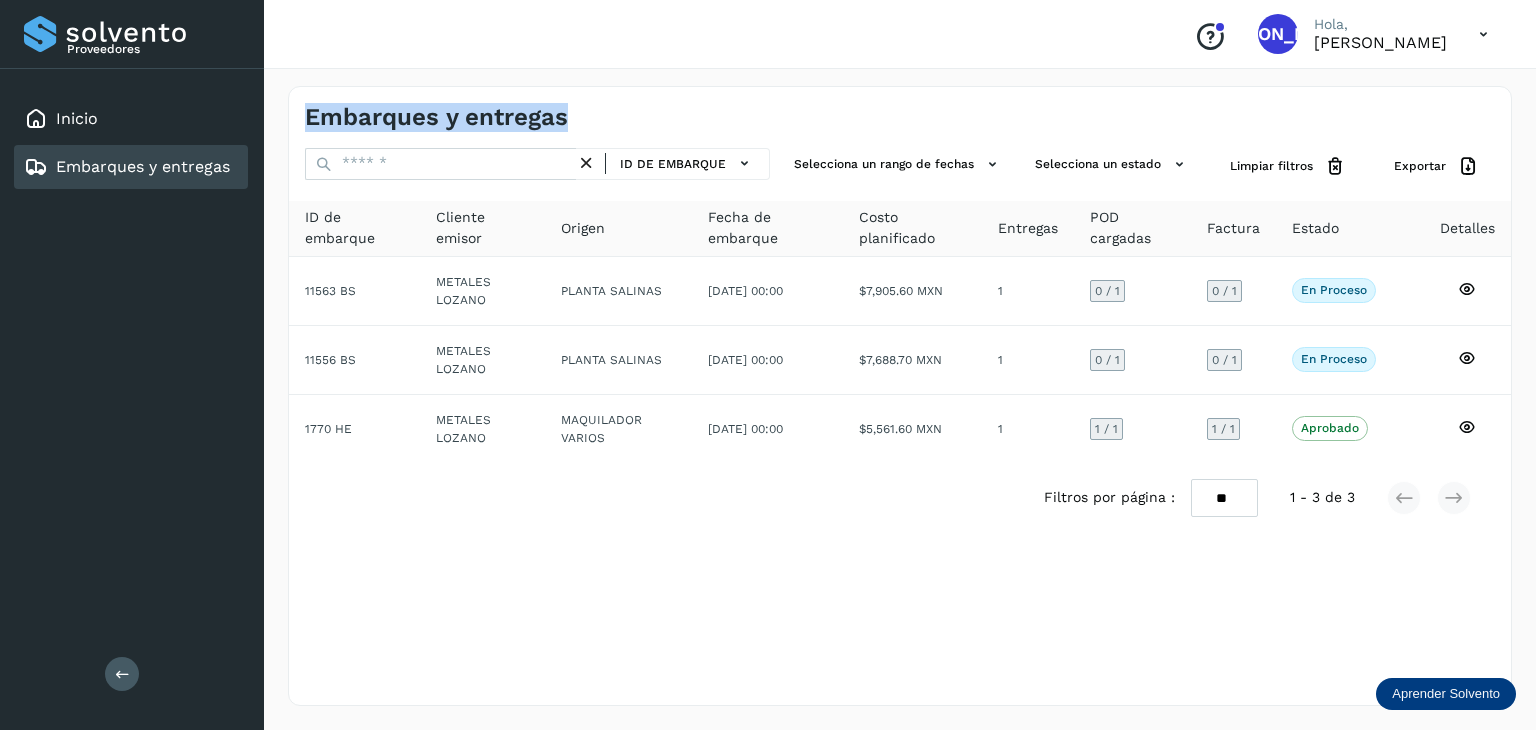 drag, startPoint x: 672, startPoint y: 117, endPoint x: 284, endPoint y: 107, distance: 388.12885 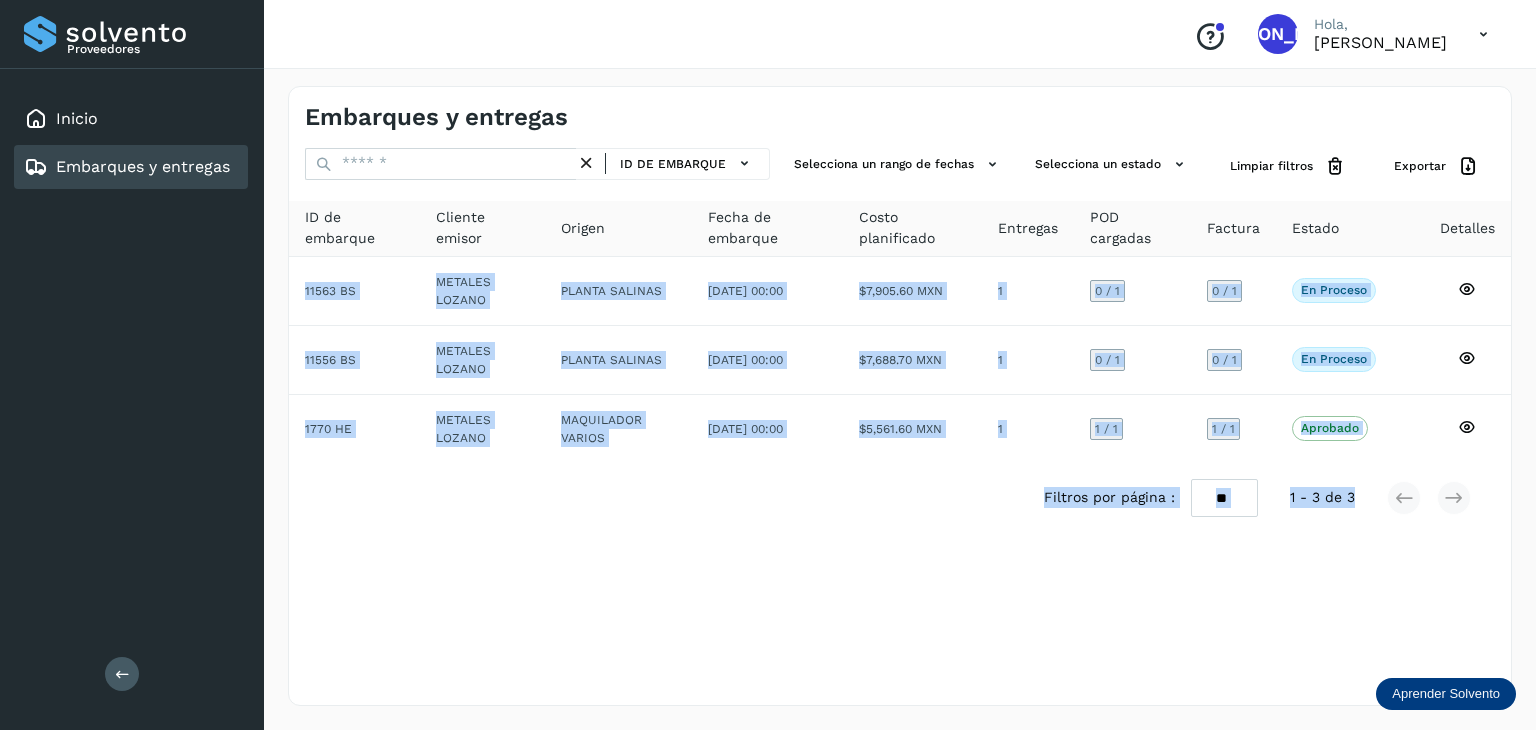 drag, startPoint x: 278, startPoint y: 205, endPoint x: 1477, endPoint y: 507, distance: 1236.4485 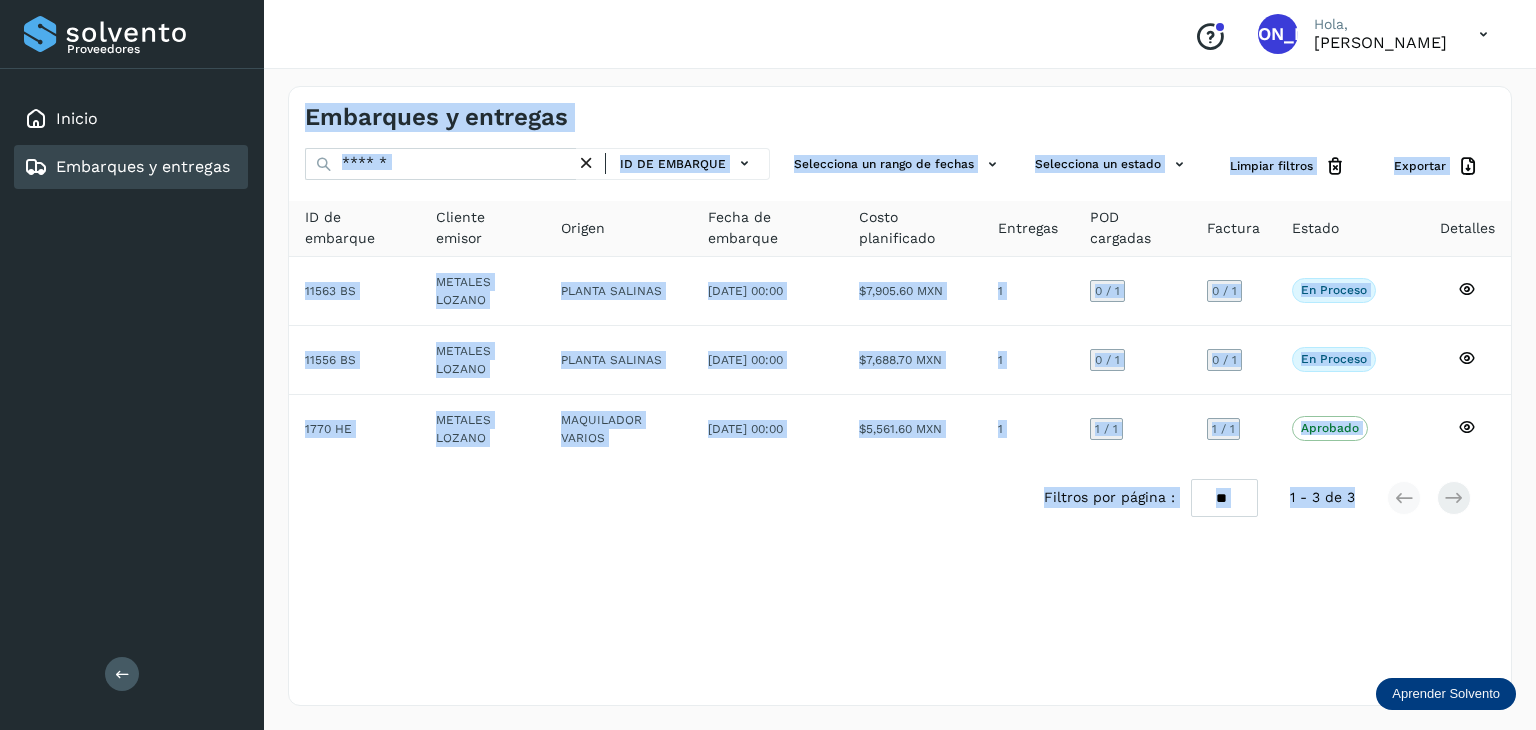 click on "Embarques y entregas ID de embarque Selecciona un rango de fechas  Selecciona un estado Limpiar filtros Exportar ID de embarque Cliente emisor Origen Fecha de embarque Costo planificado Entregas POD cargadas Factura Estado Detalles 11563 BS METALES [PERSON_NAME] PLANTA [PERSON_NAME] [DATE] 00:00  $7,905.60 MXN  1 0  / 1 0 / 1 En proceso
Verifica el estado de la factura o entregas asociadas a este embarque
11556 BS METALES [PERSON_NAME] PLANTA [PERSON_NAME] [DATE] 00:00  $7,688.70 MXN  1 0  / 1 0 / 1 En proceso
Verifica el estado de la factura o entregas asociadas a este embarque
1770 HE METALES [PERSON_NAME] MAQUILADOR VARIOS [DATE] 00:00  $5,561.60 MXN  1 1  / 1 1 / 1 Aprobado
Verifica el estado de la factura o entregas asociadas a este embarque
Filtros por página : ** ** ** 1 - 3 de 3" at bounding box center [900, 396] 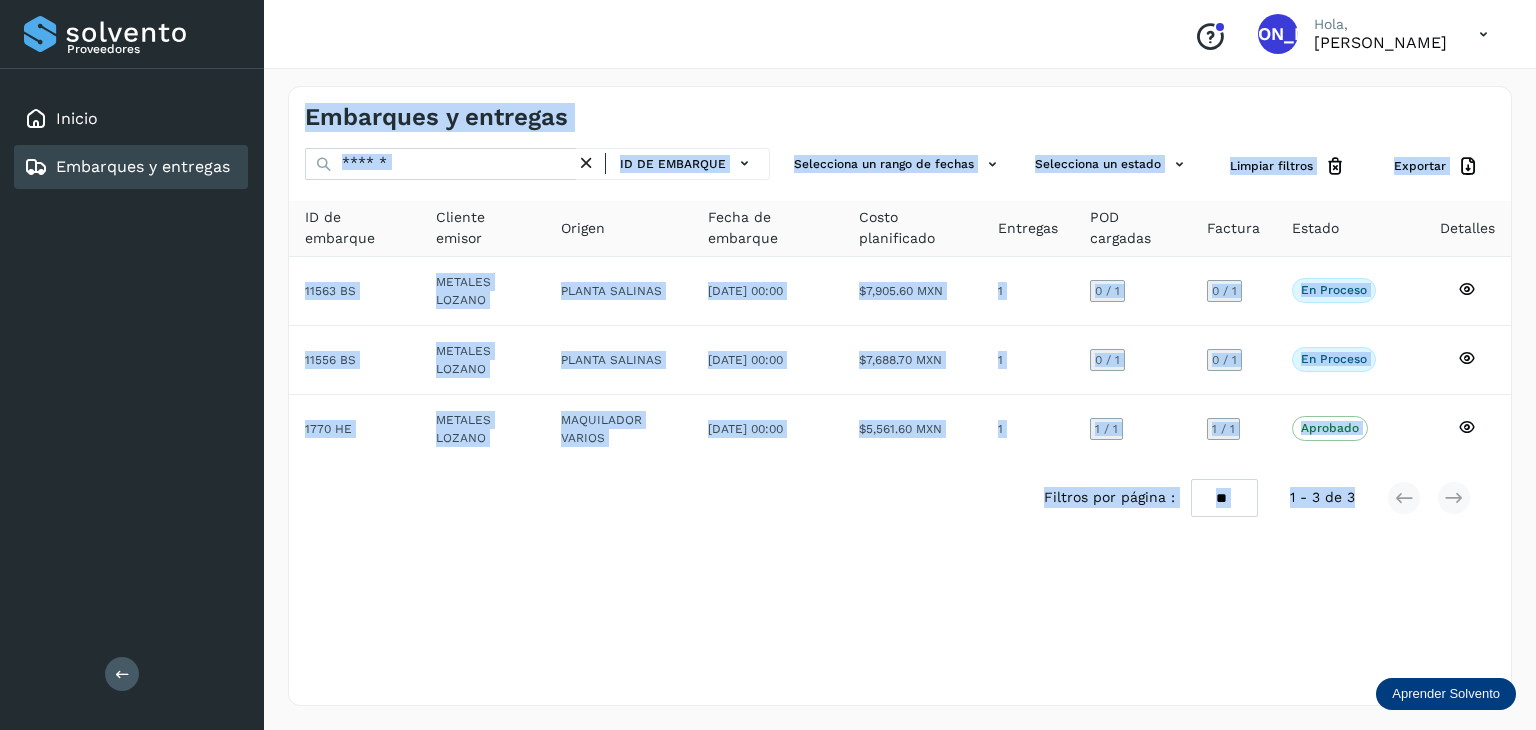 click on "Embarques y entregas ID de embarque Selecciona un rango de fechas  Selecciona un estado Limpiar filtros Exportar ID de embarque Cliente emisor Origen Fecha de embarque Costo planificado Entregas POD cargadas Factura Estado Detalles 11563 BS METALES [PERSON_NAME] PLANTA [PERSON_NAME] [DATE] 00:00  $7,905.60 MXN  1 0  / 1 0 / 1 En proceso
Verifica el estado de la factura o entregas asociadas a este embarque
11556 BS METALES [PERSON_NAME] PLANTA [PERSON_NAME] [DATE] 00:00  $7,688.70 MXN  1 0  / 1 0 / 1 En proceso
Verifica el estado de la factura o entregas asociadas a este embarque
1770 HE METALES [PERSON_NAME] MAQUILADOR VARIOS [DATE] 00:00  $5,561.60 MXN  1 1  / 1 1 / 1 Aprobado
Verifica el estado de la factura o entregas asociadas a este embarque
Filtros por página : ** ** ** 1 - 3 de 3" at bounding box center (900, 396) 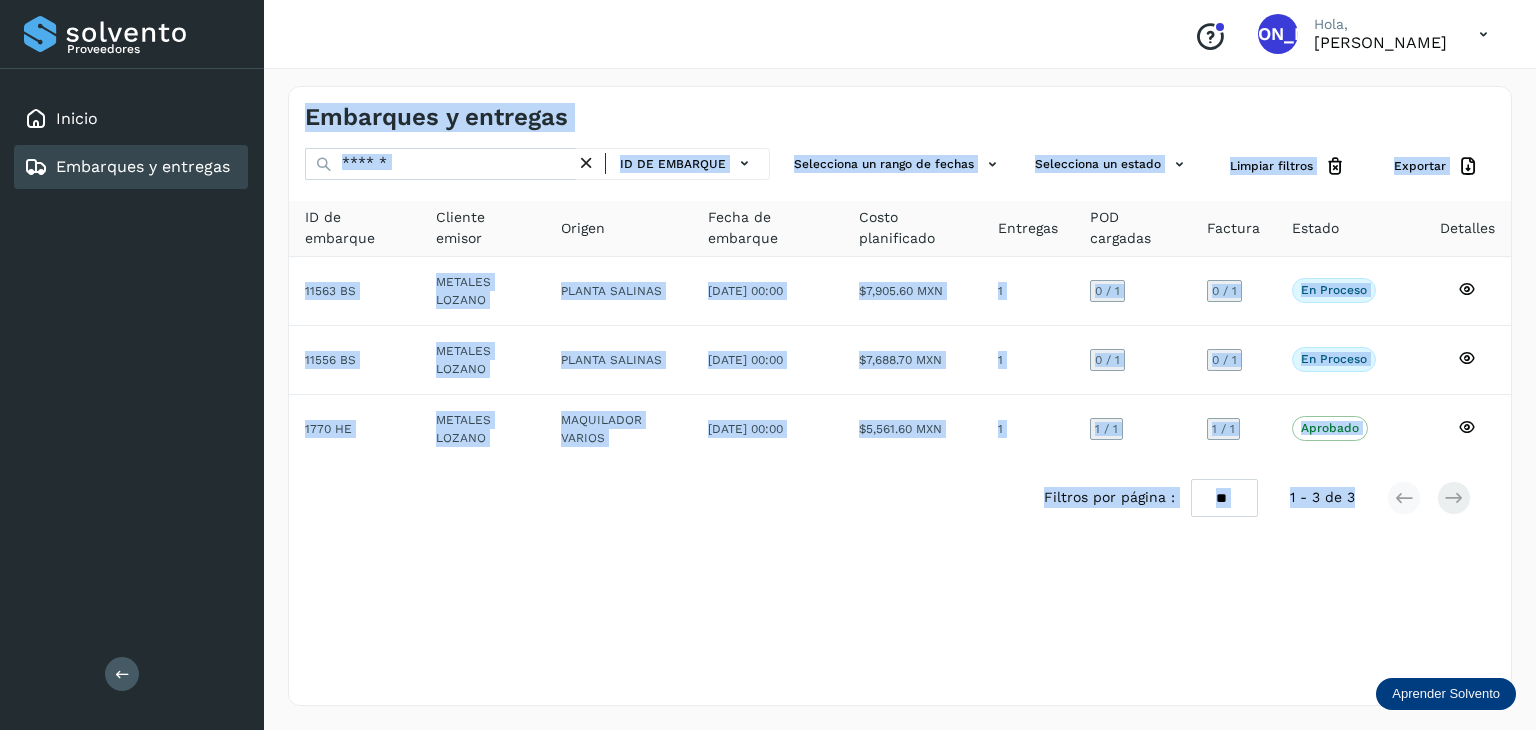 click on "Embarques y entregas ID de embarque Selecciona un rango de fechas  Selecciona un estado Limpiar filtros Exportar ID de embarque Cliente emisor Origen Fecha de embarque Costo planificado Entregas POD cargadas Factura Estado Detalles 11563 BS METALES [PERSON_NAME] PLANTA [PERSON_NAME] [DATE] 00:00  $7,905.60 MXN  1 0  / 1 0 / 1 En proceso
Verifica el estado de la factura o entregas asociadas a este embarque
11556 BS METALES [PERSON_NAME] PLANTA [PERSON_NAME] [DATE] 00:00  $7,688.70 MXN  1 0  / 1 0 / 1 En proceso
Verifica el estado de la factura o entregas asociadas a este embarque
1770 HE METALES [PERSON_NAME] MAQUILADOR VARIOS [DATE] 00:00  $5,561.60 MXN  1 1  / 1 1 / 1 Aprobado
Verifica el estado de la factura o entregas asociadas a este embarque
Filtros por página : ** ** ** 1 - 3 de 3" at bounding box center [900, 396] 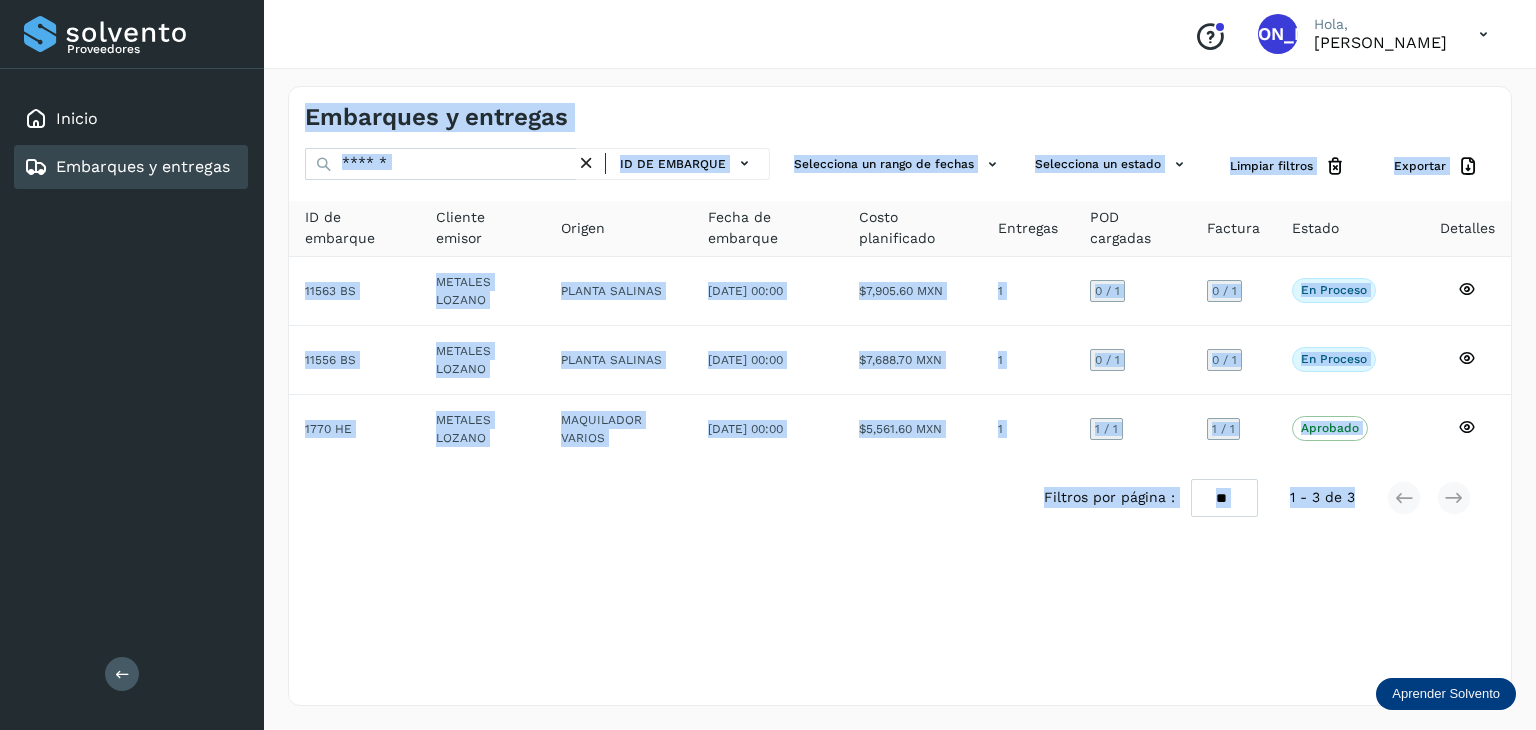 click on "Embarques y entregas" at bounding box center (900, 109) 